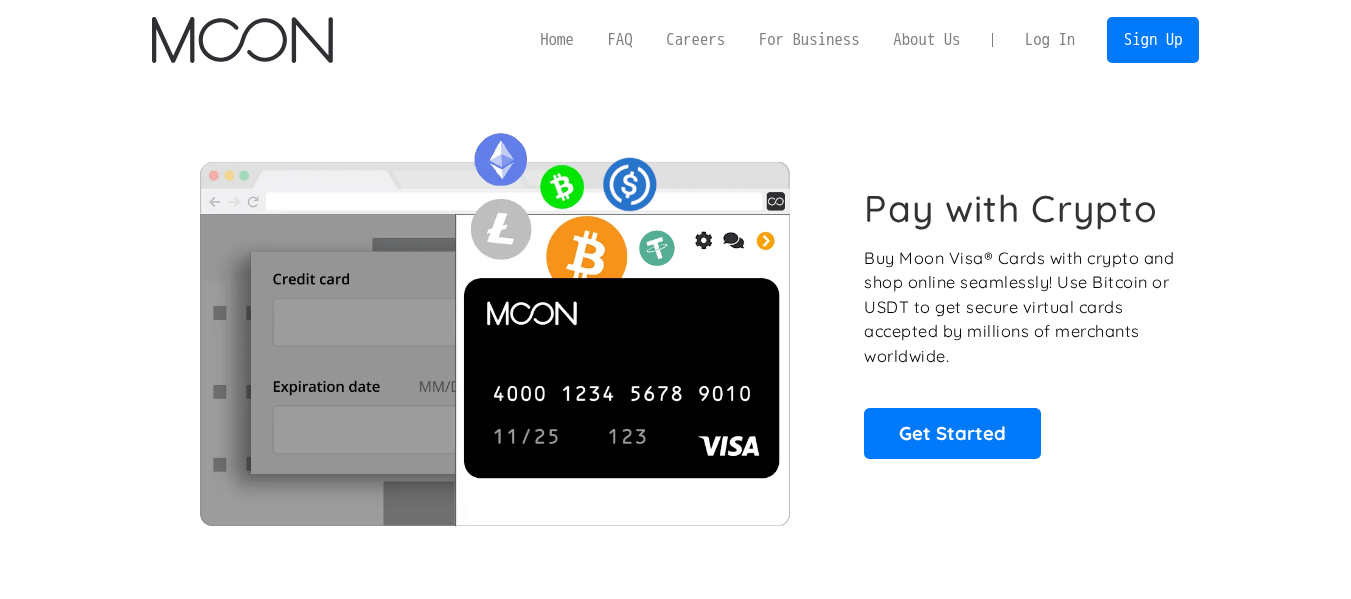 scroll, scrollTop: 0, scrollLeft: 0, axis: both 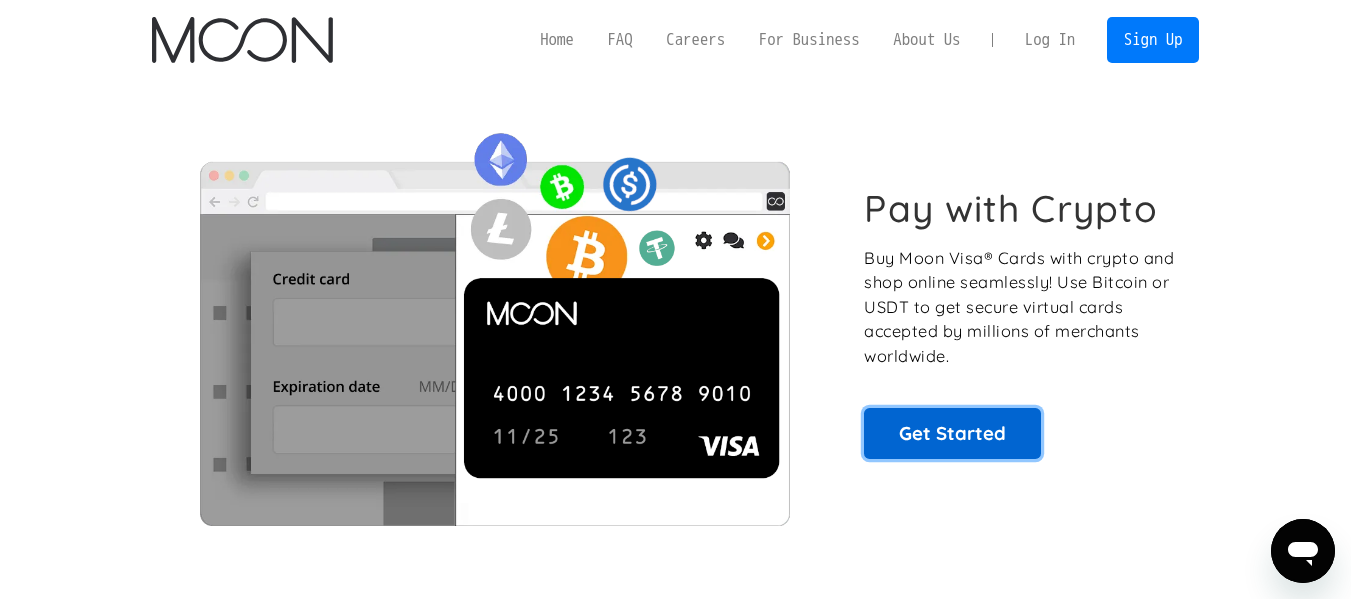 click on "Get Started" at bounding box center (952, 433) 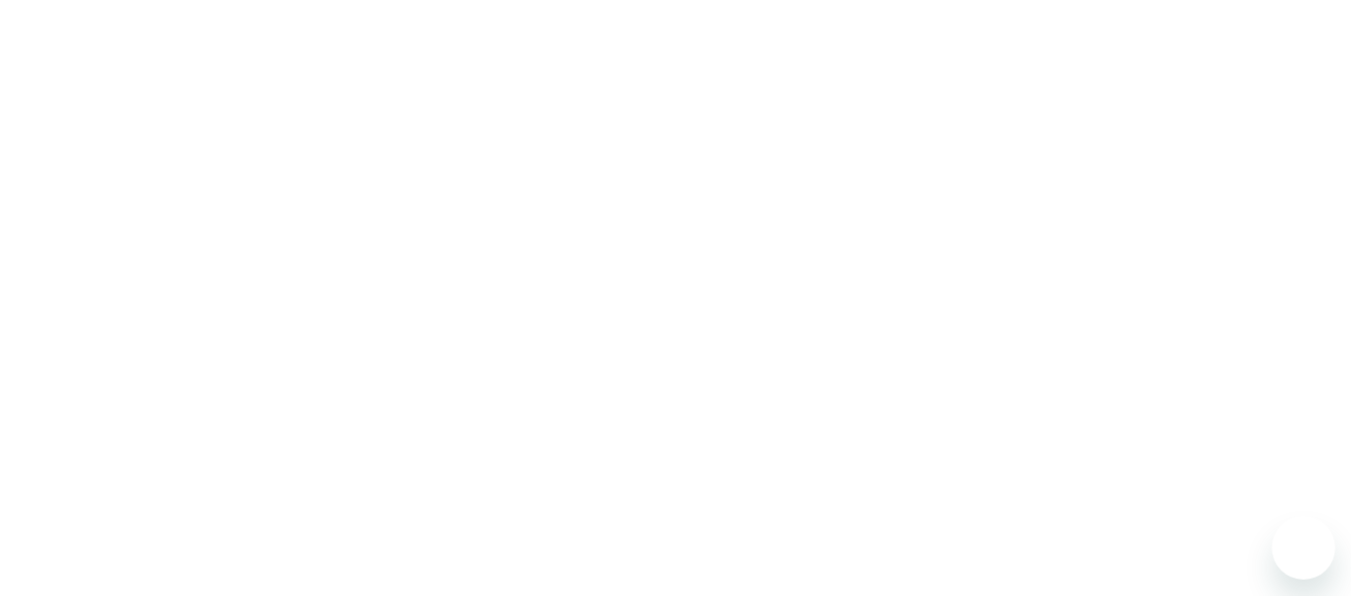 scroll, scrollTop: 0, scrollLeft: 0, axis: both 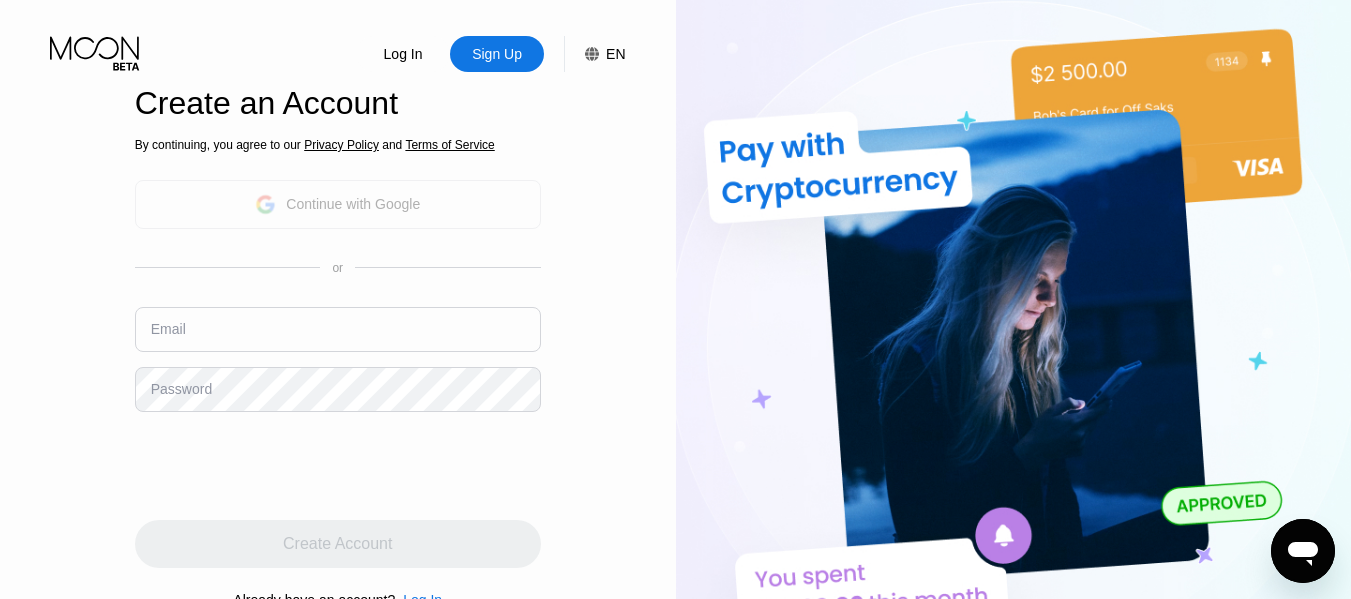 click on "Continue with Google" at bounding box center [353, 204] 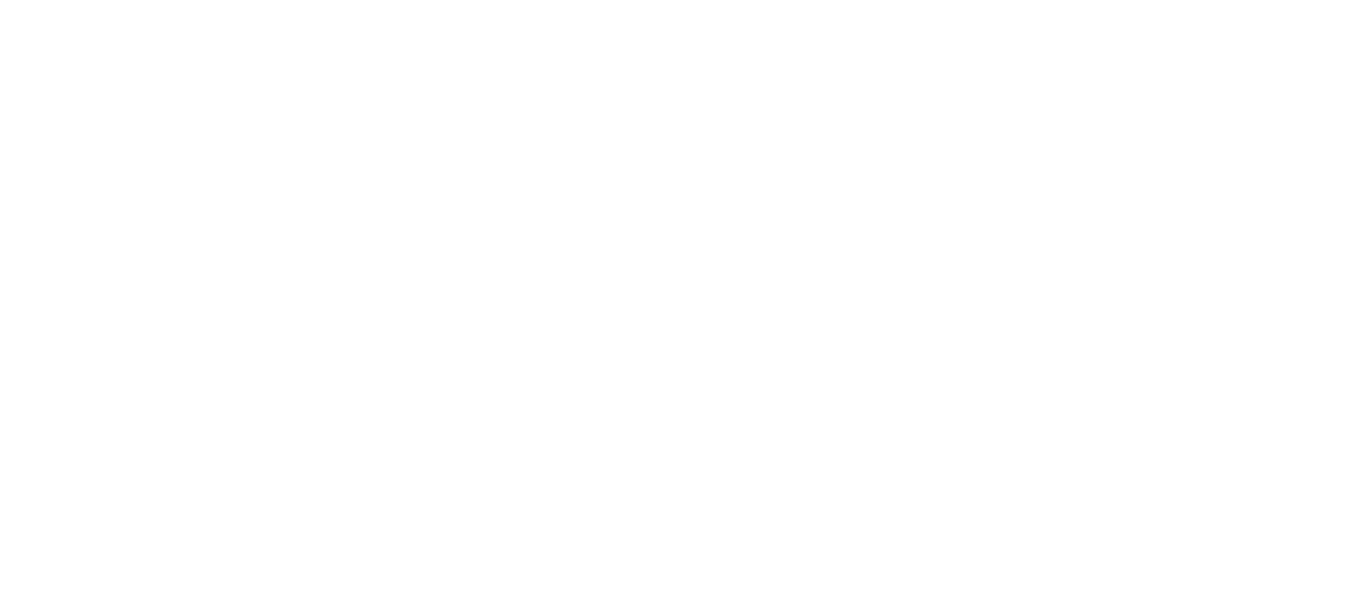 scroll, scrollTop: 0, scrollLeft: 0, axis: both 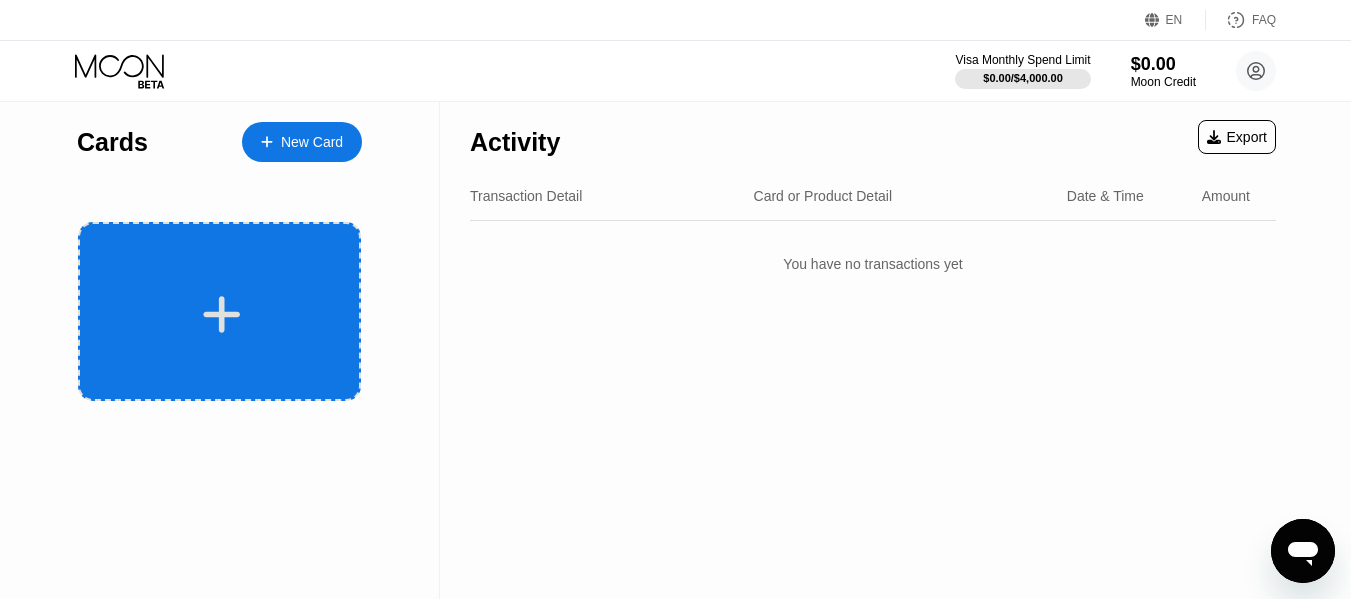 click 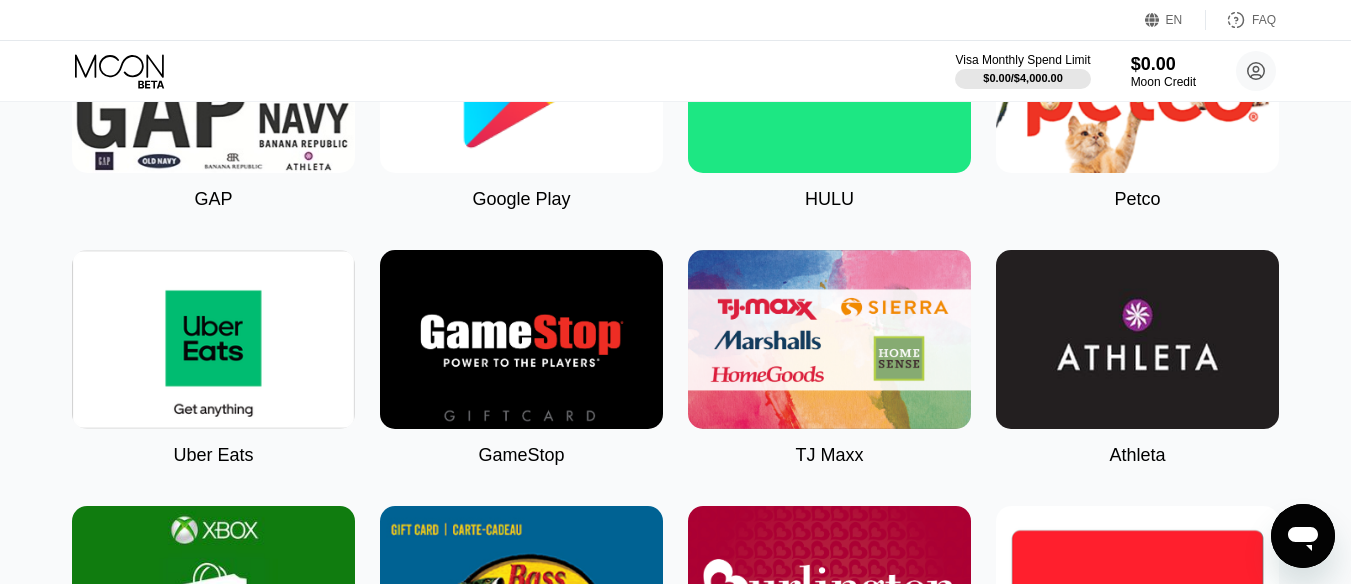 scroll, scrollTop: 1000, scrollLeft: 0, axis: vertical 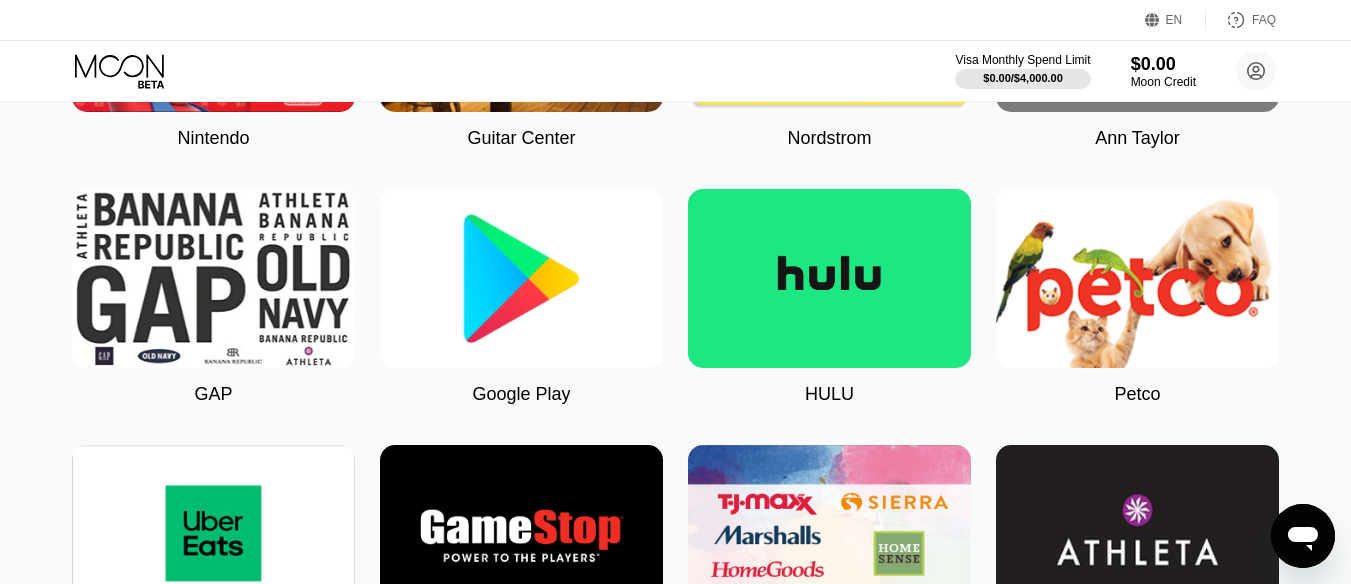 click at bounding box center [521, 278] 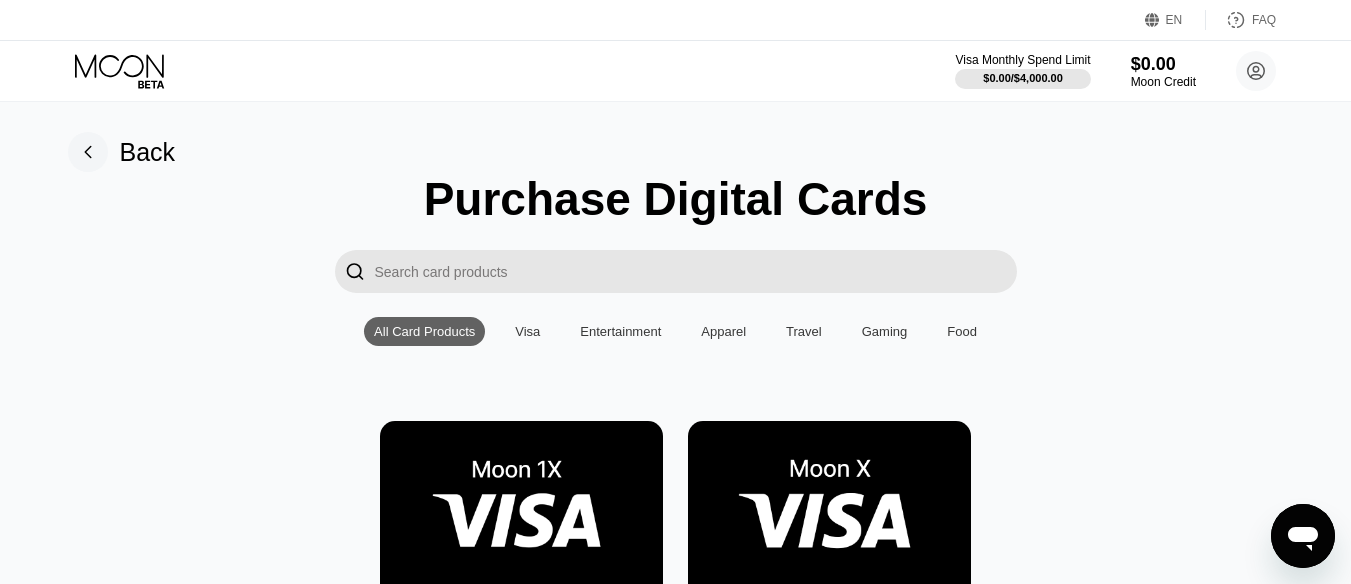 type on "0" 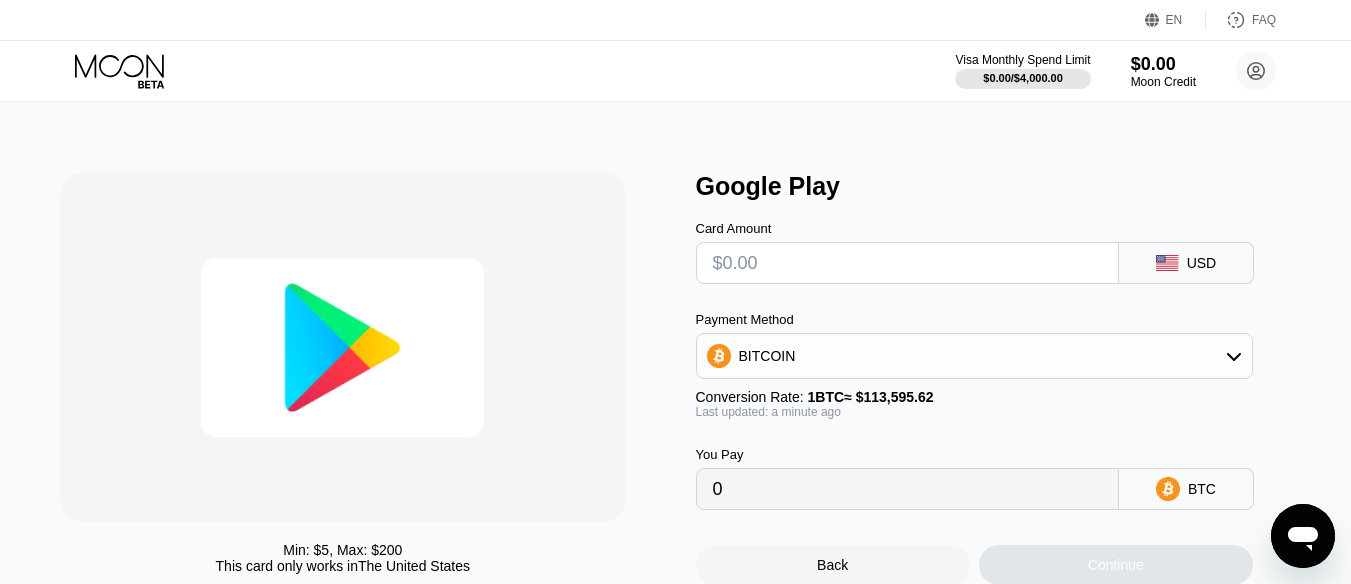 click 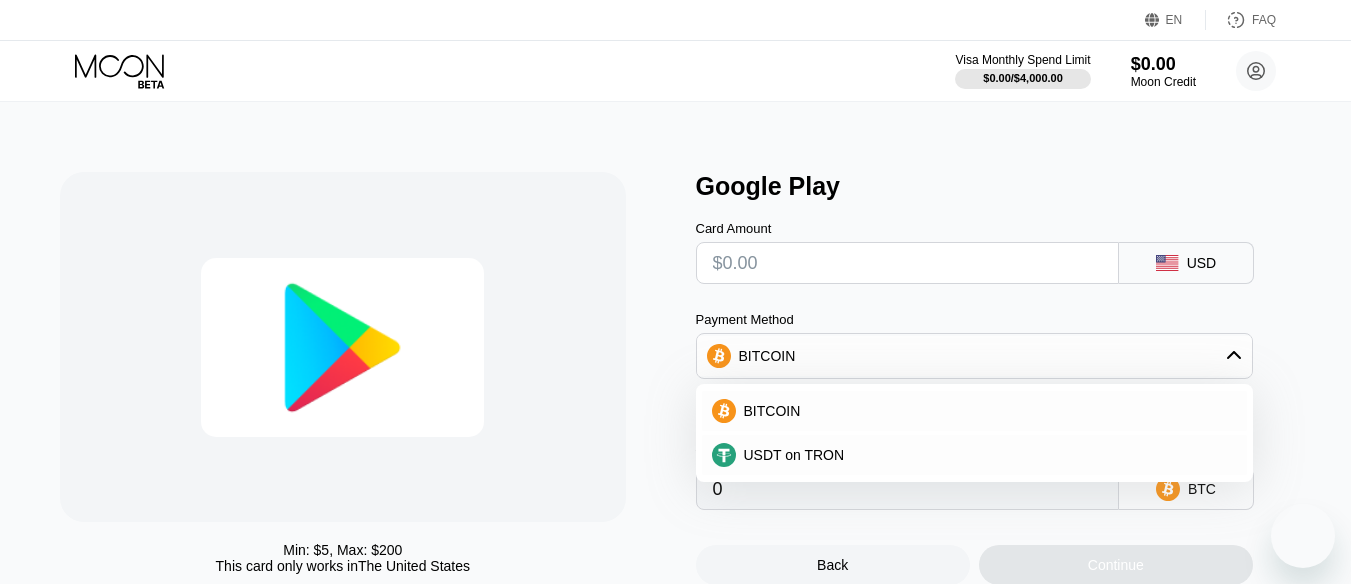 scroll, scrollTop: 0, scrollLeft: 0, axis: both 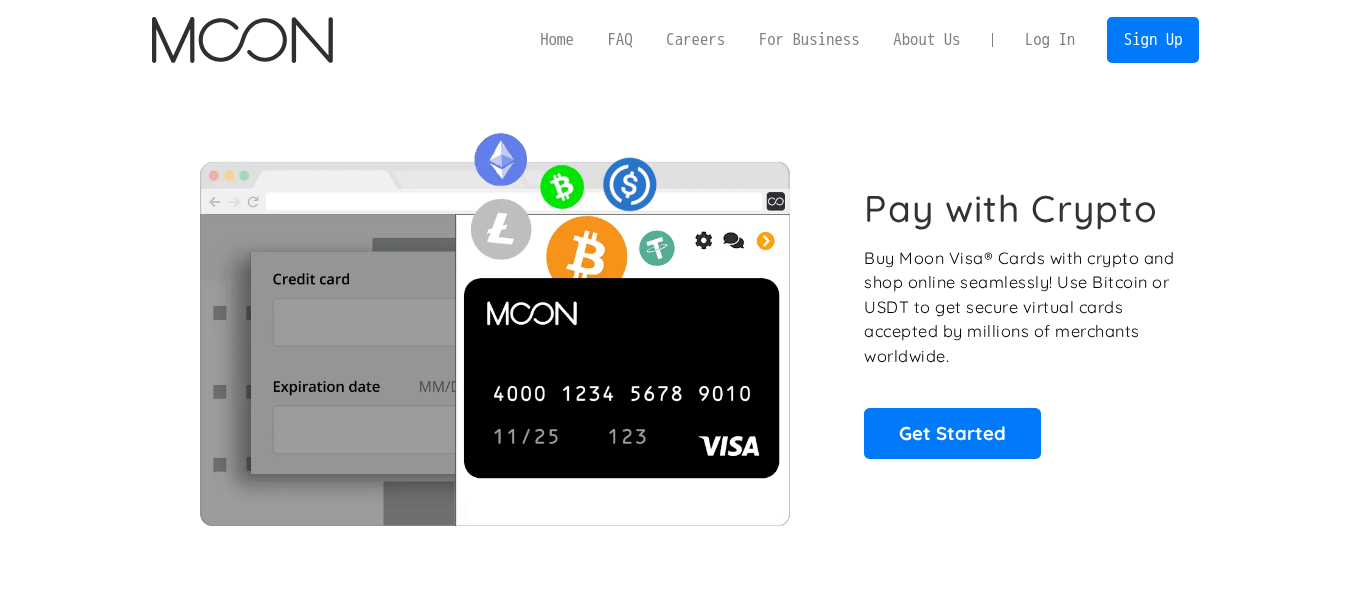 click on "Pay with Crypto Buy Moon Visa® Cards with crypto and shop online seamlessly! Use Bitcoin or USDT to get secure virtual cards accepted by millions of merchants worldwide. Get Started" at bounding box center (676, 322) 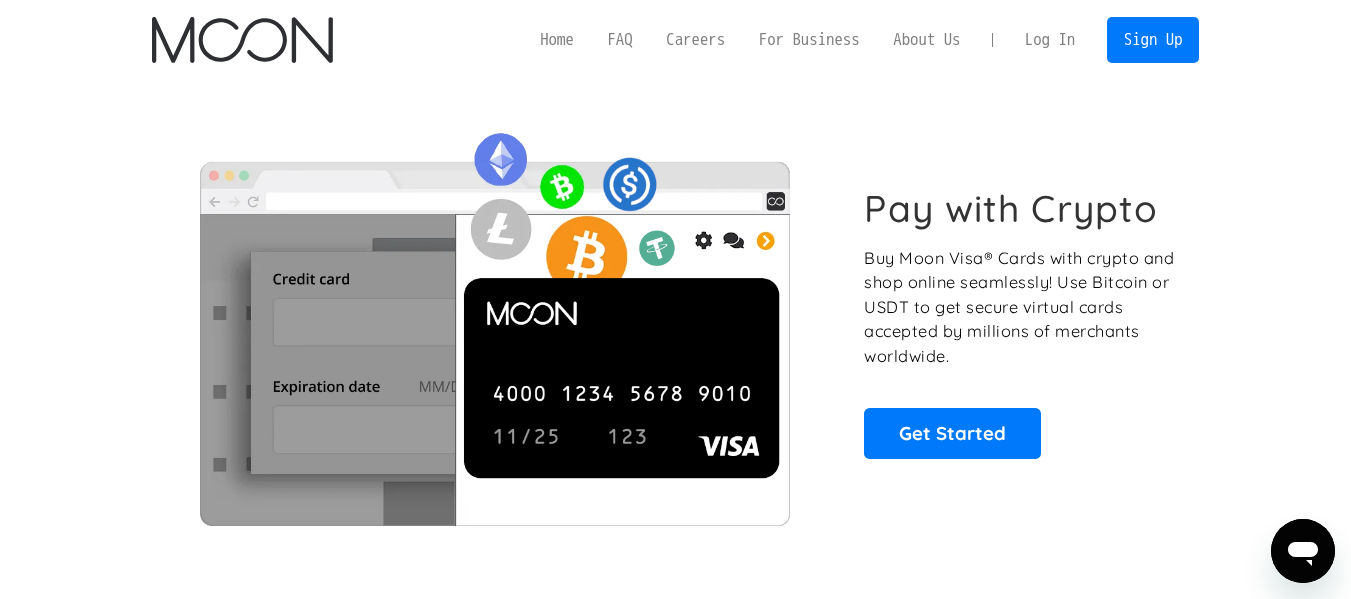 scroll, scrollTop: 0, scrollLeft: 0, axis: both 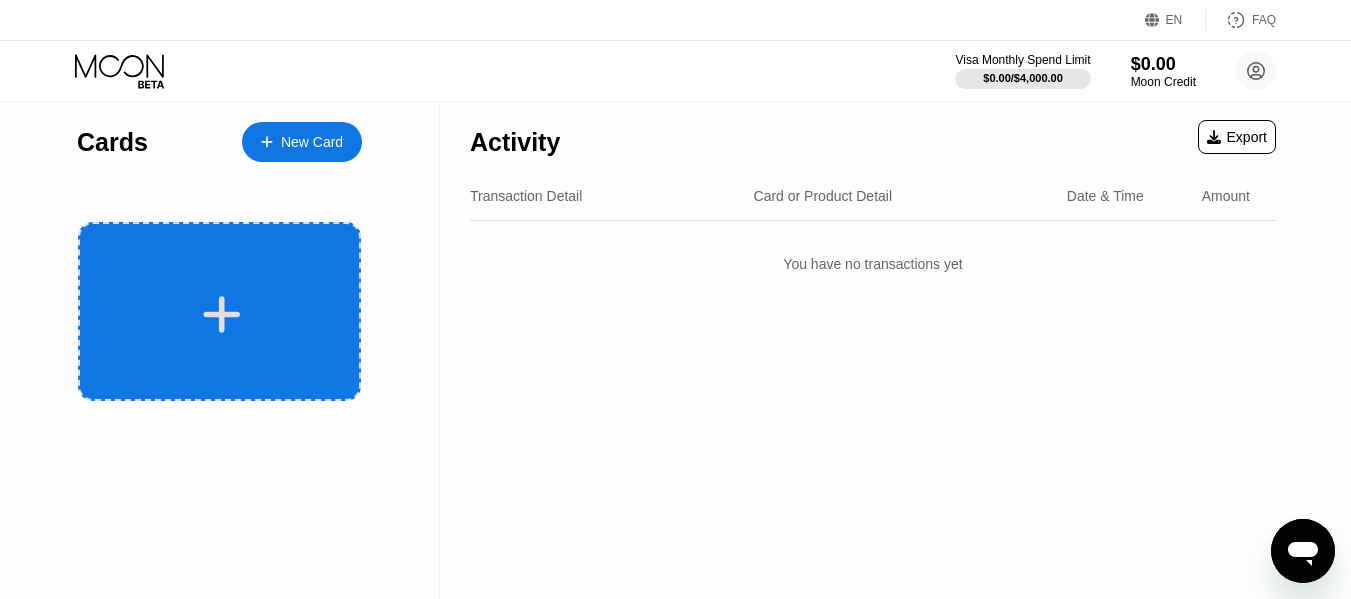 click 